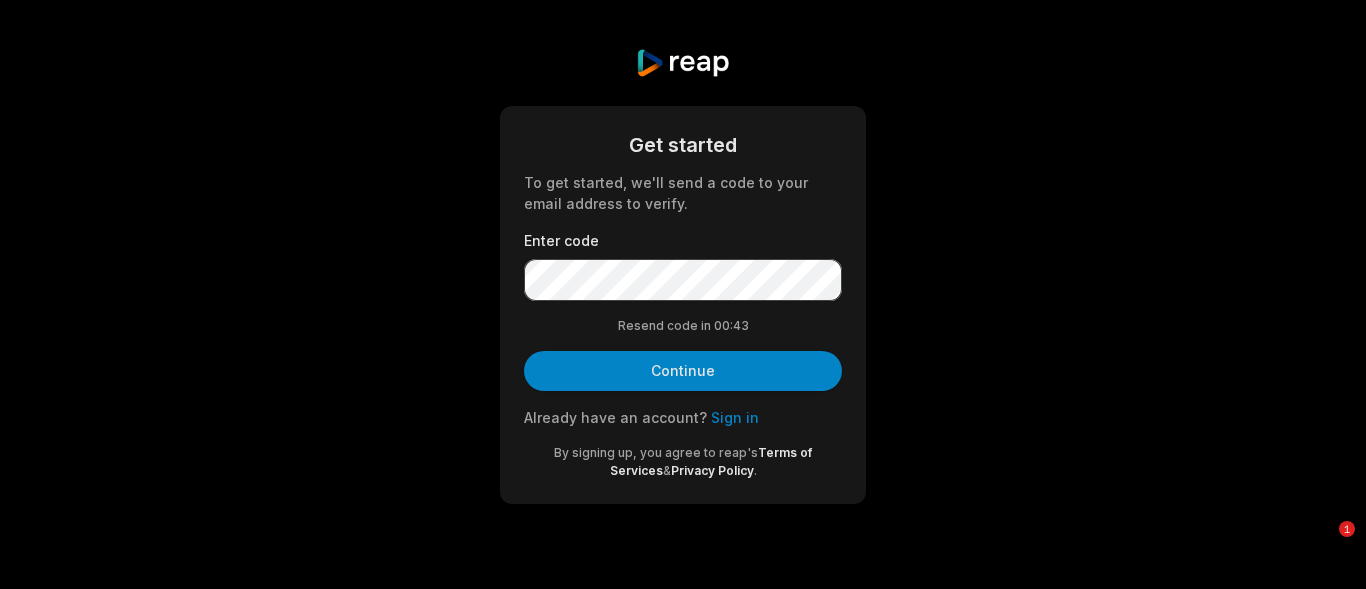 scroll, scrollTop: 0, scrollLeft: 0, axis: both 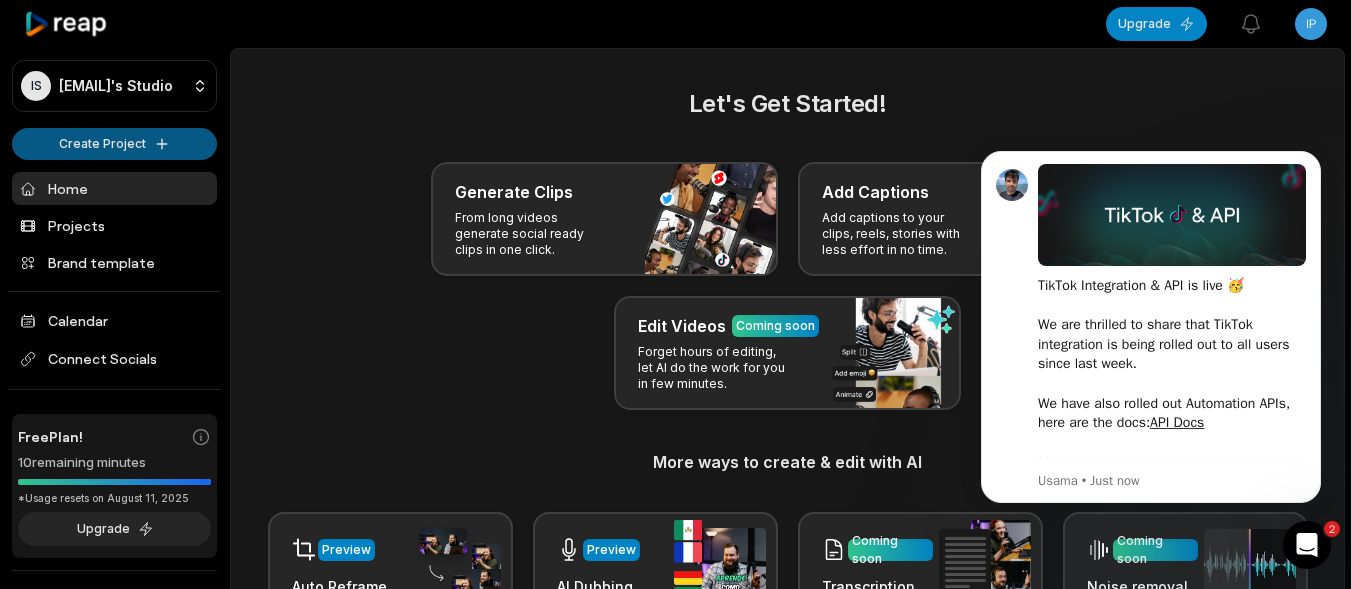 click on "IS Ipkujm@telegmail.com's Studio Create Project Home Projects Brand template Calendar Connect Socials Free  Plan! 10  remaining minutes *Usage resets on August 11, 2025 Upgrade Help Privacy Terms Open sidebar Upgrade View notifications Open user menu   Let's Get Started! Generate Clips From long videos generate social ready clips in one click. Add Captions Add captions to your clips, reels, stories with less effort in no time. Edit Videos Coming soon Forget hours of editing, let AI do the work for you in few minutes. More ways to create & edit with AI Preview Auto Reframe Preview AI Dubbing Coming soon Transcription Coming soon Noise removal Recent Projects View all Made with   in San Francisco 2 You are currently on a  FREE Plan : Minutes used means the duration of input video in minutes which is being processed to create clips." at bounding box center (675, 294) 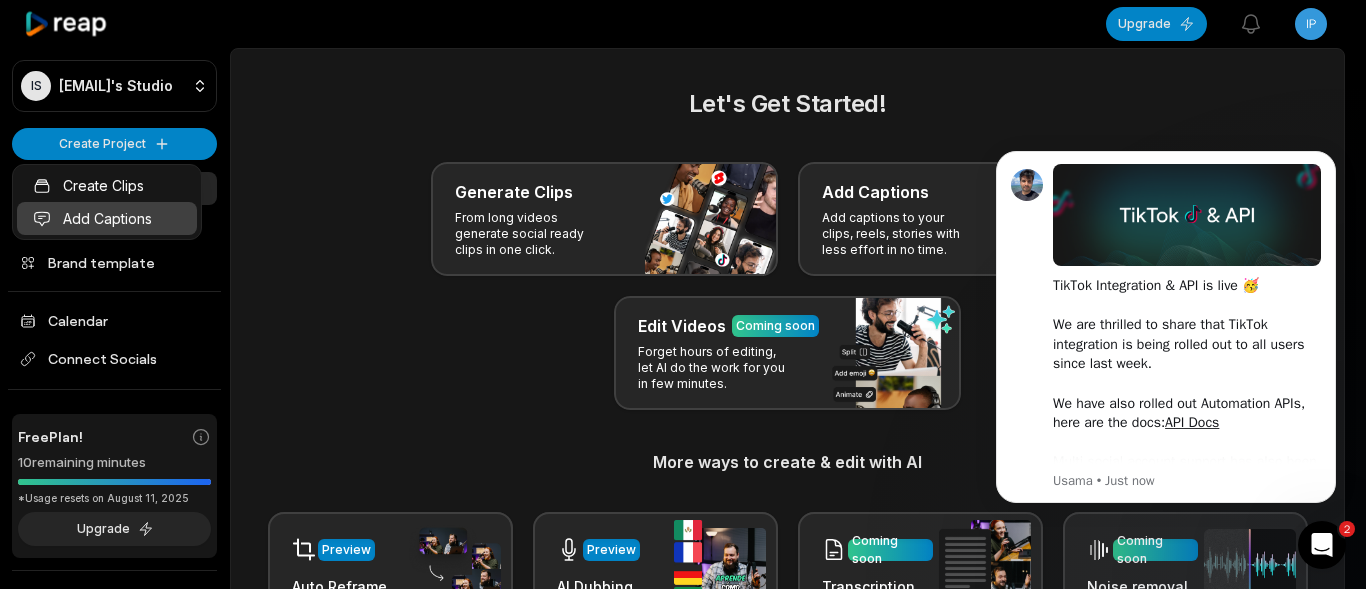 click on "Add Captions" at bounding box center [107, 218] 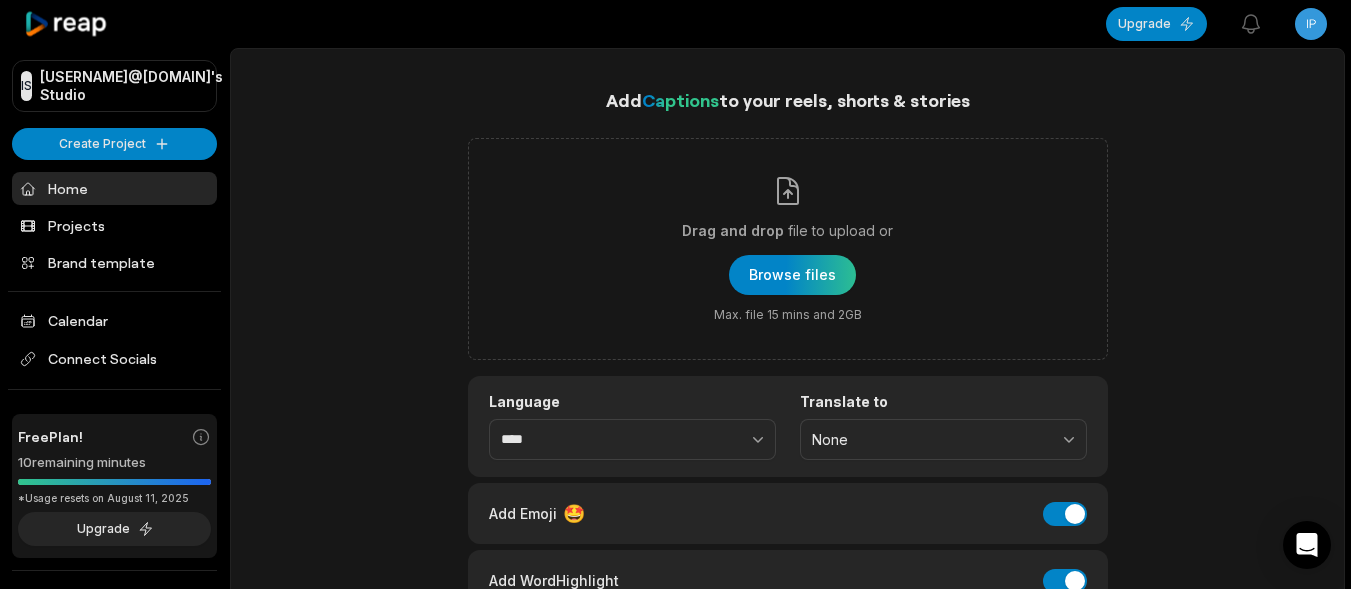 scroll, scrollTop: 0, scrollLeft: 0, axis: both 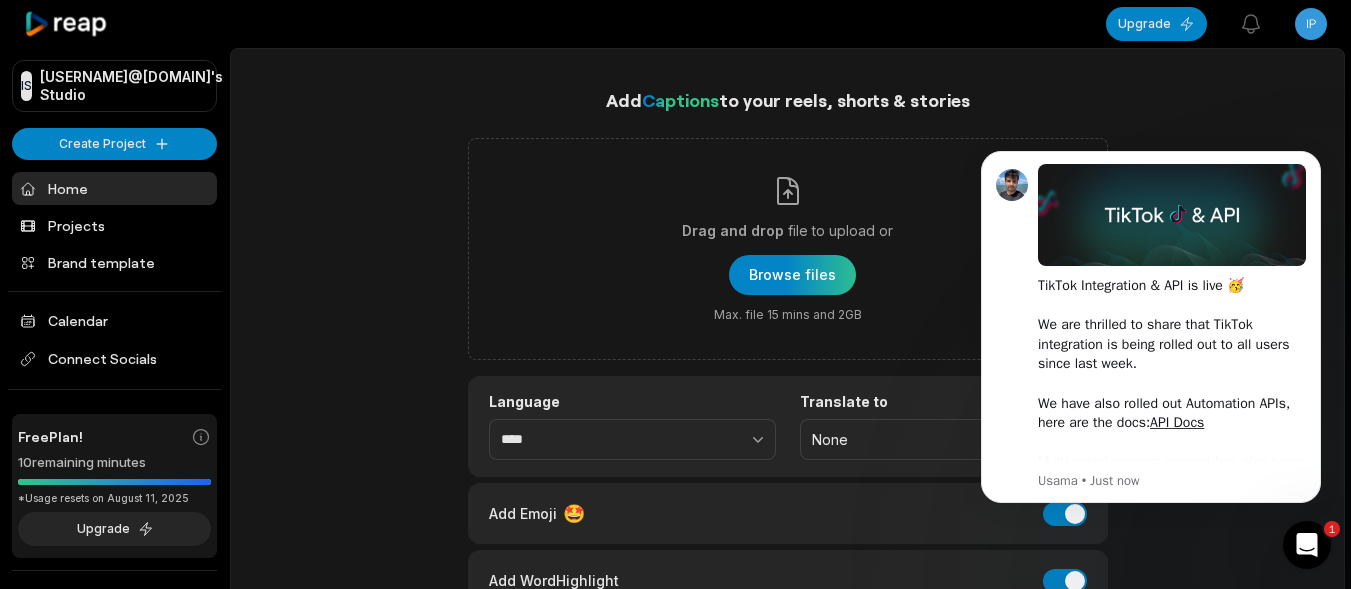 click on "Add  Captions  to your reels, shorts & stories Drag and drop file to upload or Browse files Max. file 15 mins and 2GB Language **** Translate to None Add Emoji 🤩 Add Emoji Add Word  Highlight Add Word Highlight Generate Captions Our AI performs best with TALKING videos: Suitable Videos Chatcasts Educational  Commentaries  Interviews  Speeches Not Suitable Videos Vlogs videos Music Videos Live Videos Recent Projects View all" at bounding box center [787, 600] 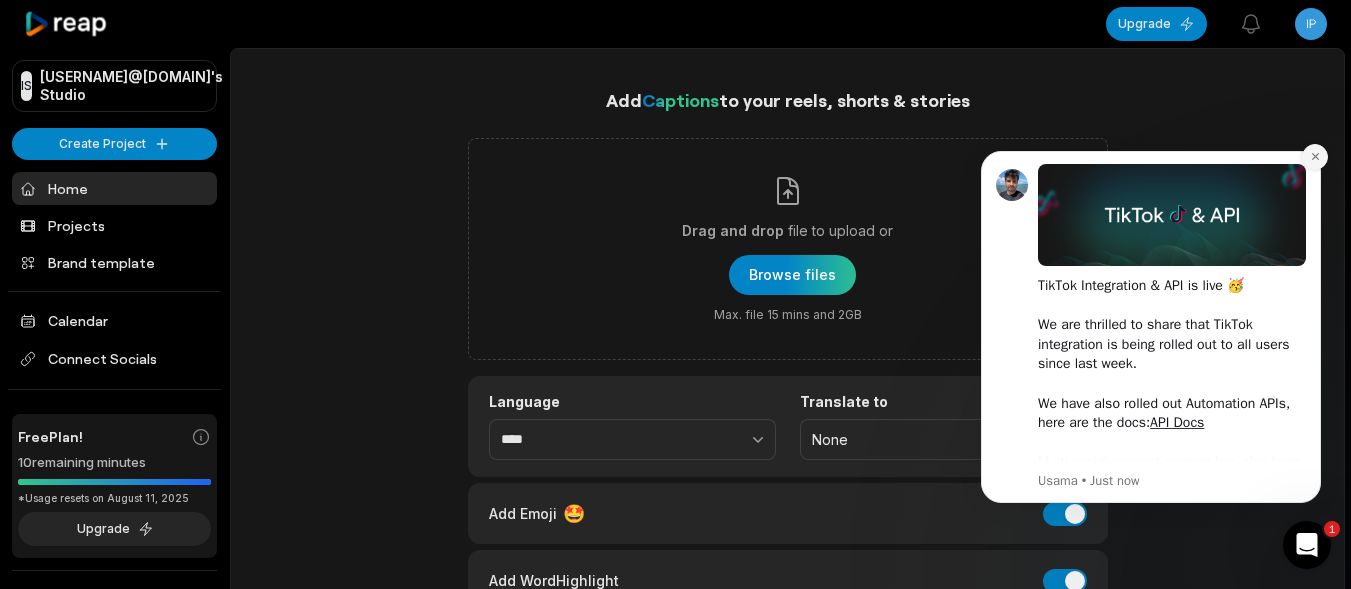 click 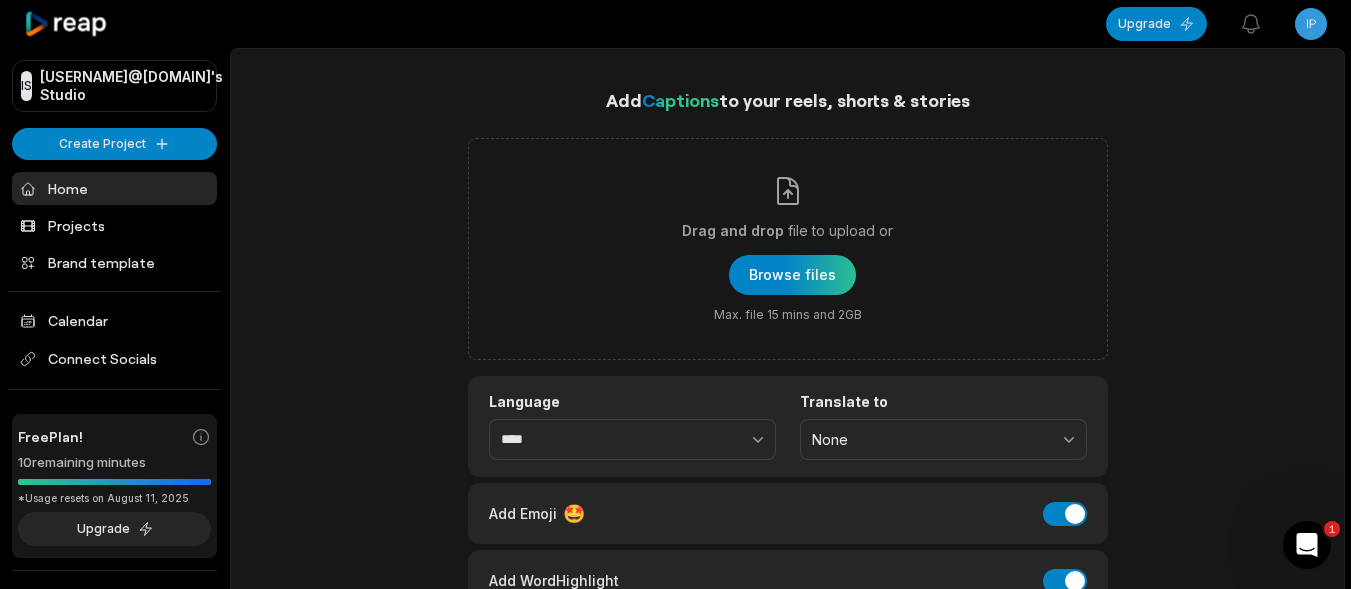 click on "Add  Captions  to your reels, shorts & stories Drag and drop file to upload or Browse files Max. file 15 mins and 2GB Language **** Translate to None Add Emoji 🤩 Add Emoji Add Word  Highlight Add Word Highlight Generate Captions Our AI performs best with TALKING videos: Suitable Videos Chatcasts Educational  Commentaries  Interviews  Speeches Not Suitable Videos Vlogs videos Music Videos Live Videos Recent Projects View all" at bounding box center [787, 600] 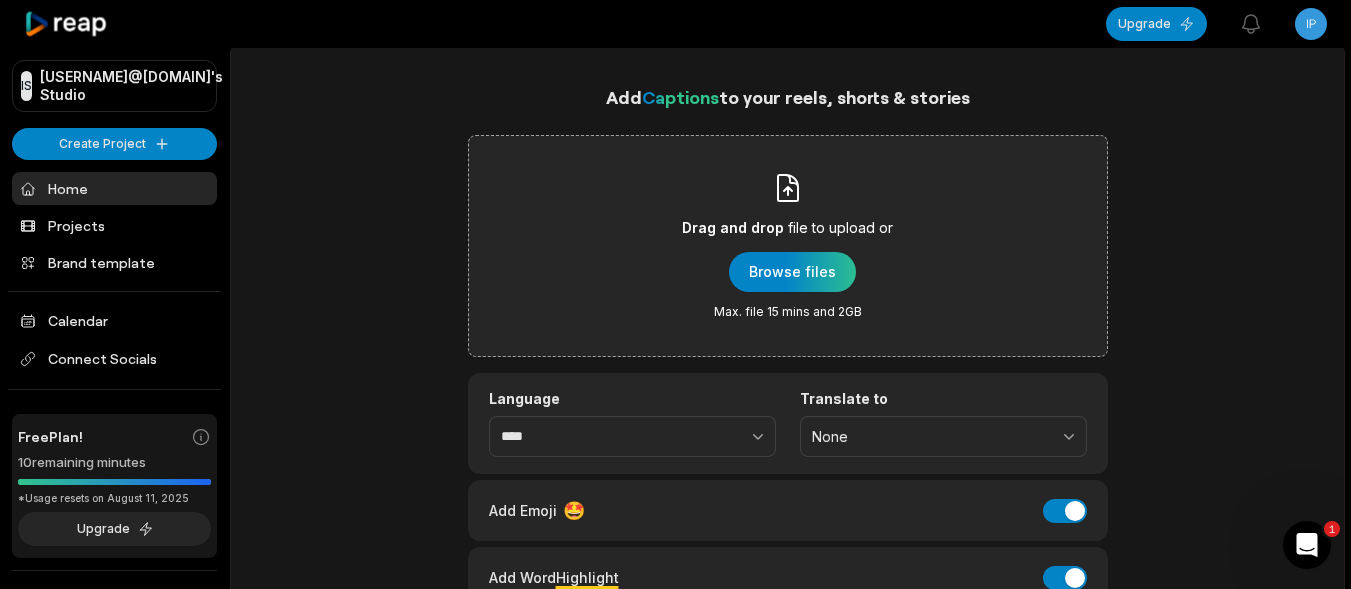 scroll, scrollTop: 0, scrollLeft: 0, axis: both 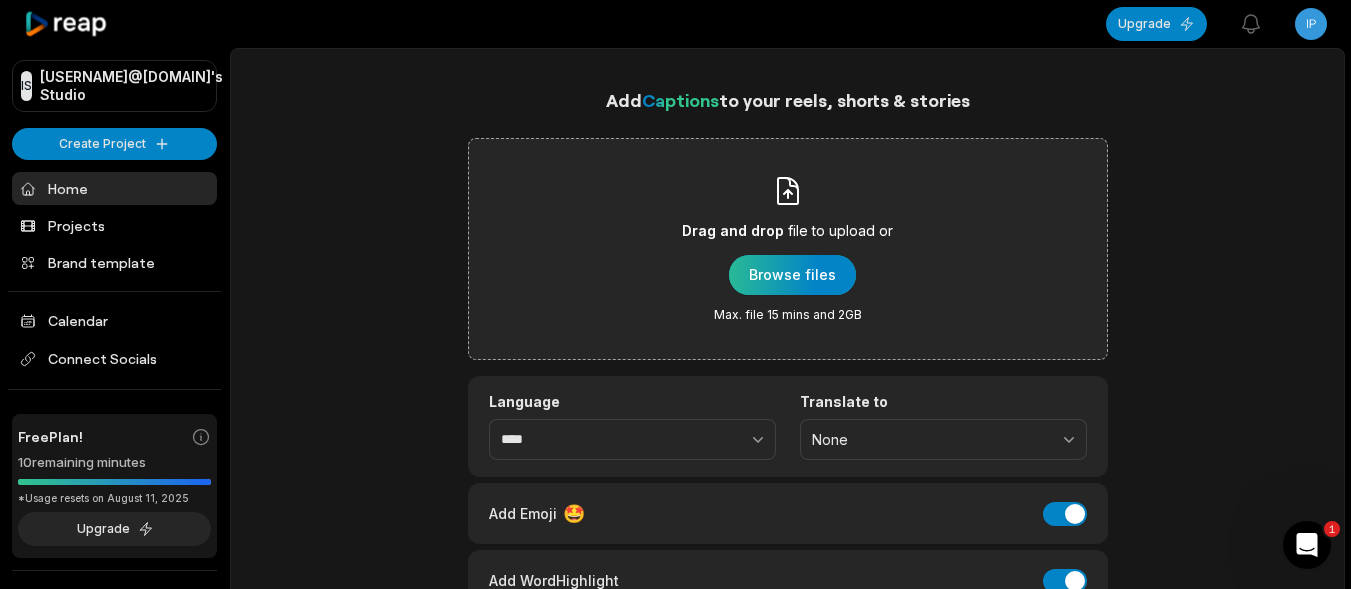 click at bounding box center (792, 275) 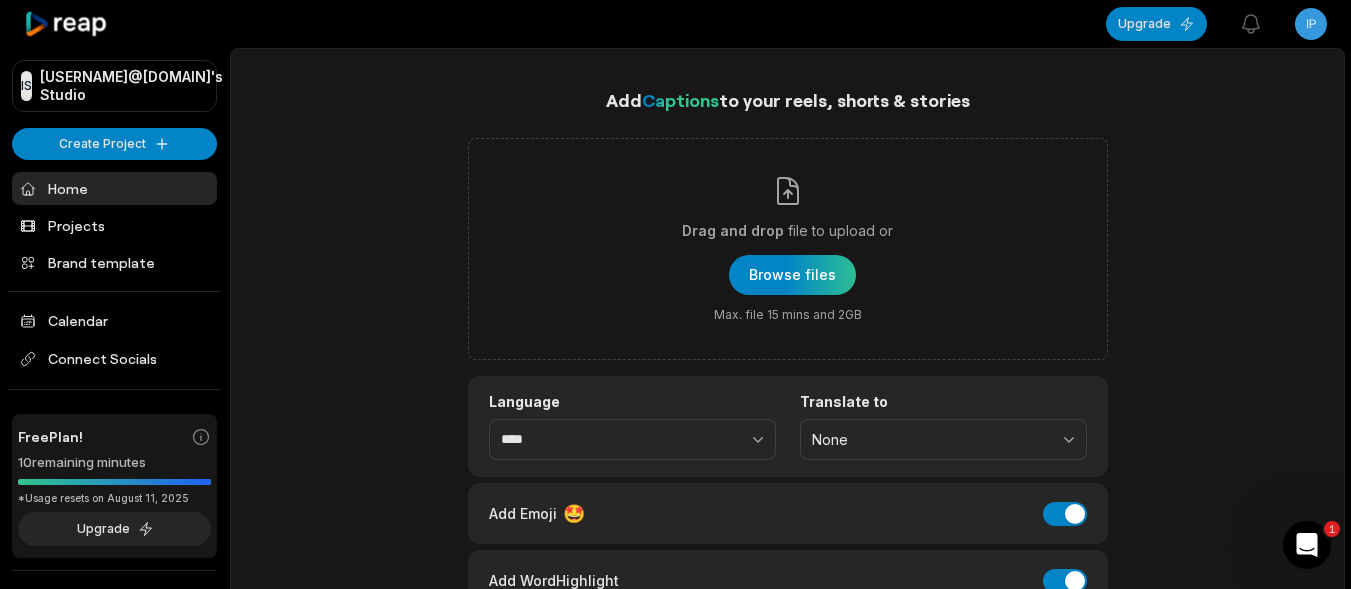 click on "Add  Captions  to your reels, shorts & stories Drag and drop file to upload or Browse files Max. file 15 mins and 2GB Language **** Translate to None Add Emoji 🤩 Add Emoji Add Word  Highlight Add Word Highlight Generate Captions Our AI performs best with TALKING videos: Suitable Videos Chatcasts Educational  Commentaries  Interviews  Speeches Not Suitable Videos Vlogs videos Music Videos Live Videos Recent Projects View all" at bounding box center [787, 600] 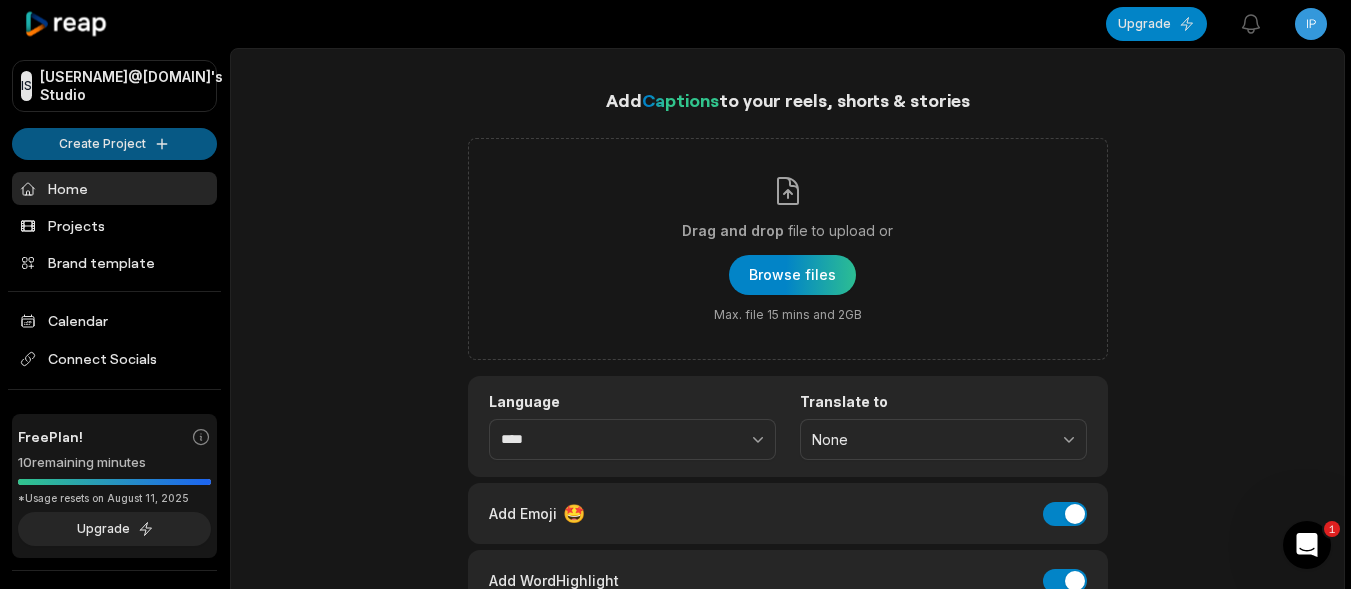 click on "IS [USERNAME]@[DOMAIN]'s Studio Create Project Home Projects Brand template Calendar Connect Socials Free  Plan! 10  remaining minutes *Usage resets on August 11, 2025 Upgrade Help Privacy Terms Open sidebar Upgrade View notifications Open user menu   Add  Captions  to your reels, shorts & stories Drag and drop file to upload or Browse files Max. file 15 mins and 2GB Language **** Translate to None Add Emoji 🤩 Add Emoji Add Word  Highlight Add Word Highlight Generate Captions Our AI performs best with TALKING videos: Suitable Videos Chatcasts Educational  Commentaries  Interviews  Speeches Not Suitable Videos Vlogs videos Music Videos Live Videos Recent Projects View all Made with   in [CITY] 1 You are currently on a  FREE Plan : Minutes used means the duration of input video in minutes which is being processed to create clips." at bounding box center [675, 294] 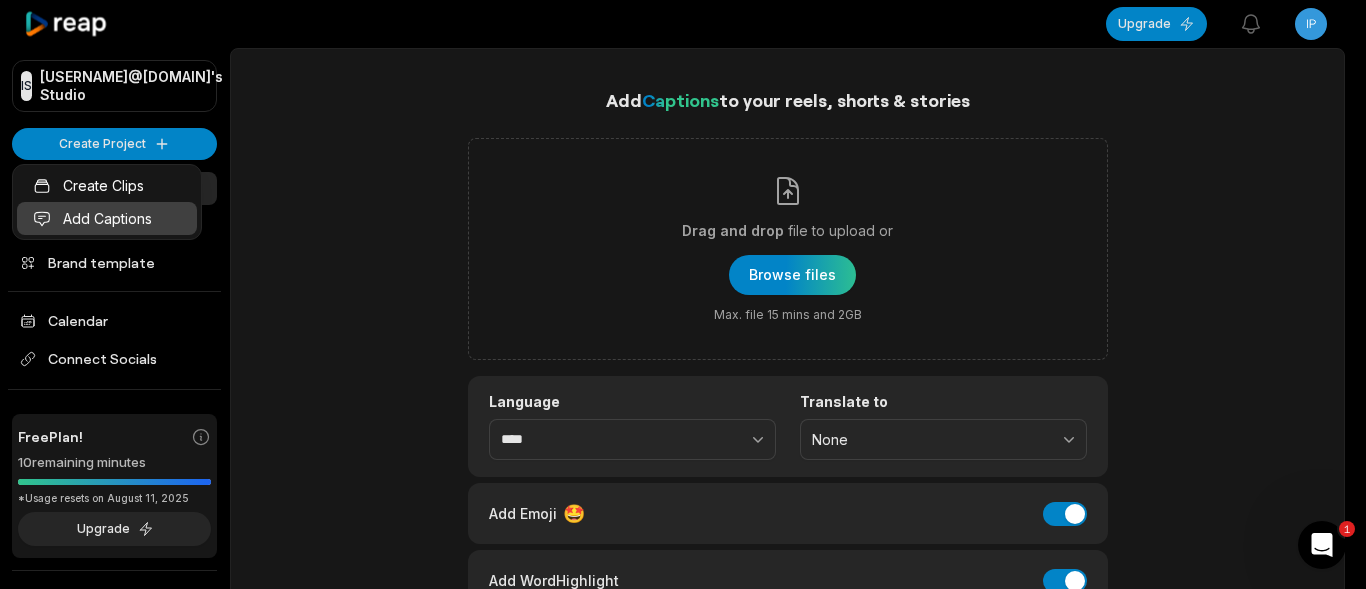 click on "Add Captions" at bounding box center (107, 218) 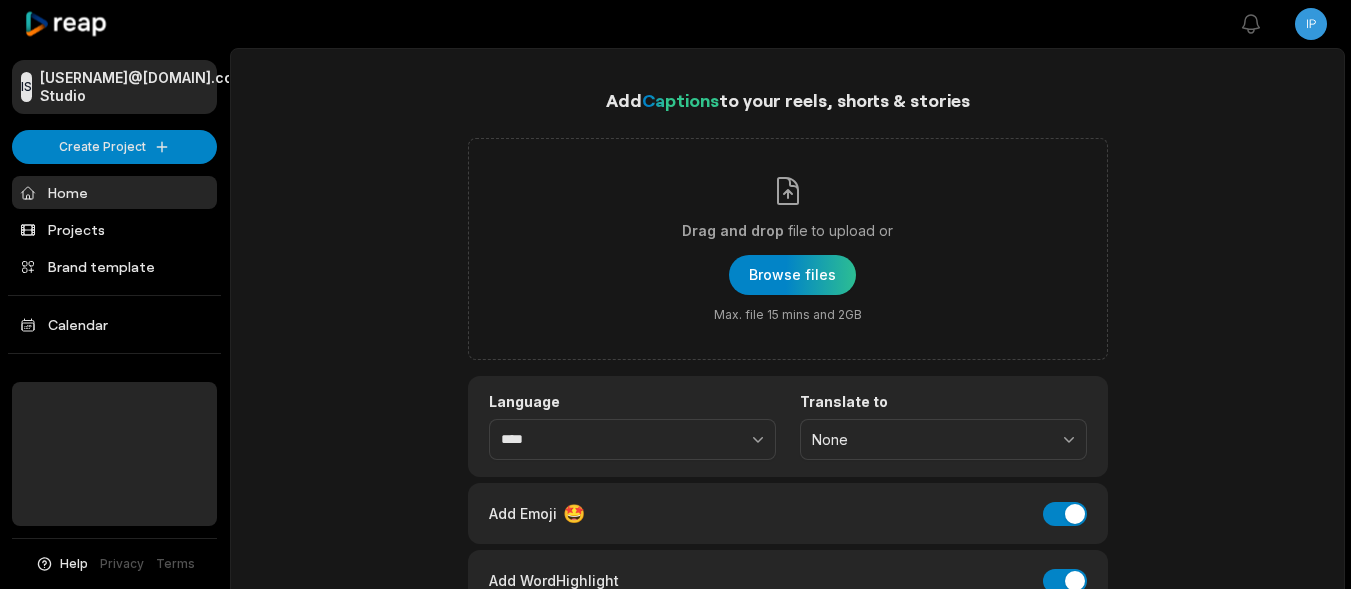 scroll, scrollTop: 0, scrollLeft: 0, axis: both 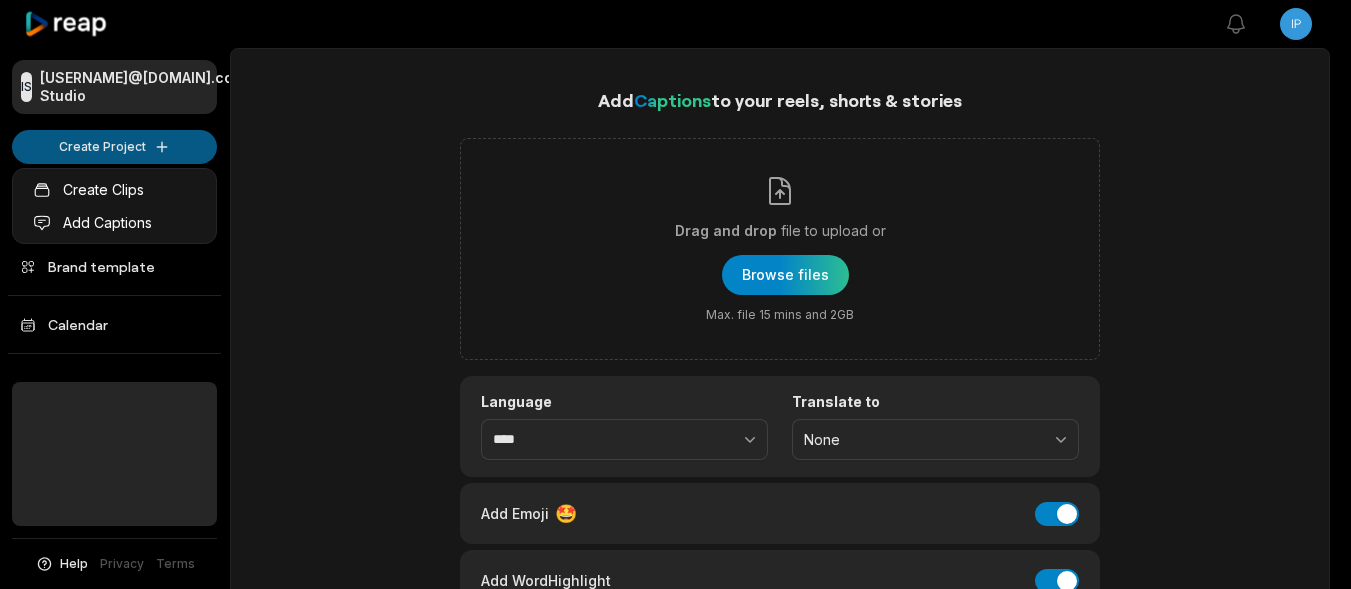click on "IS [USERNAME]@[DOMAIN].com's Studio Create Project Home Projects Brand template Calendar Help Privacy Terms Open sidebar View notifications Open user menu   Add  Captions  to your reels, shorts & stories Drag and drop file to upload or Browse files Max. file 15 mins and 2GB Language **** Translate to None Add Emoji 🤩 Add Emoji Add Word  Highlight Add Word Highlight Initializing... Our AI performs best with TALKING videos: Suitable Videos Chatcasts Educational  Commentaries  Interviews  Speeches Not Suitable Videos Vlogs videos Music Videos Live Videos Recent Projects View all Made with   in [CITY] Create Clips Add Captions" at bounding box center (675, 294) 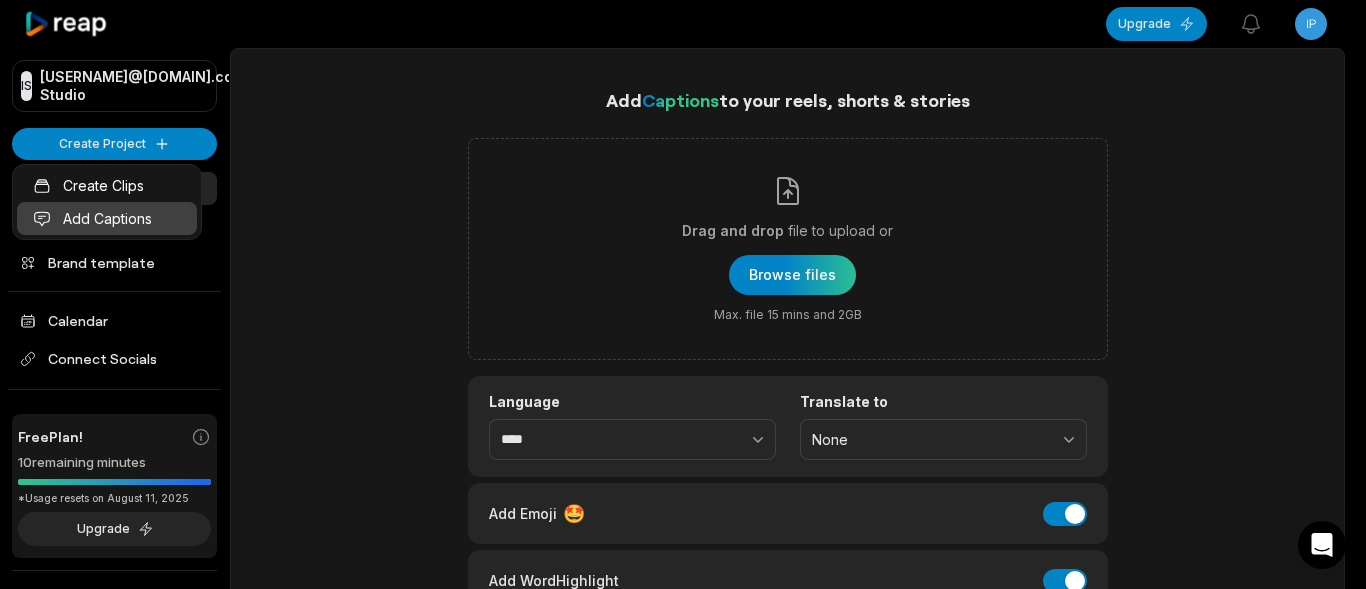 click on "Add Captions" at bounding box center (107, 218) 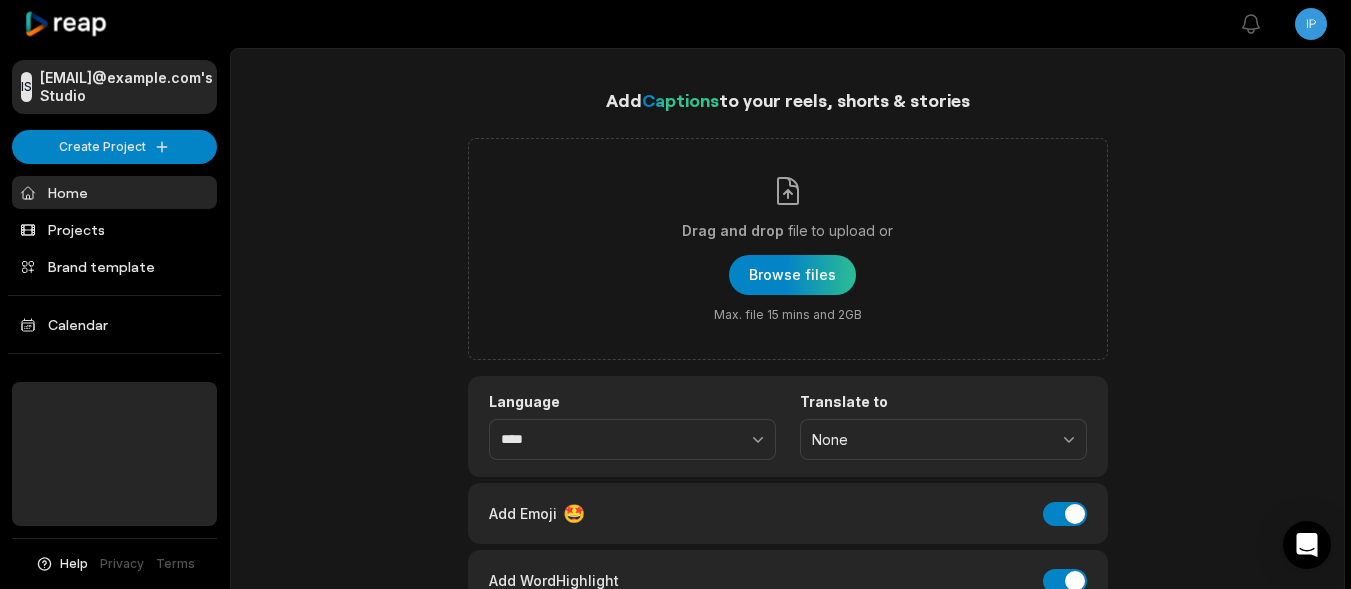scroll, scrollTop: 0, scrollLeft: 0, axis: both 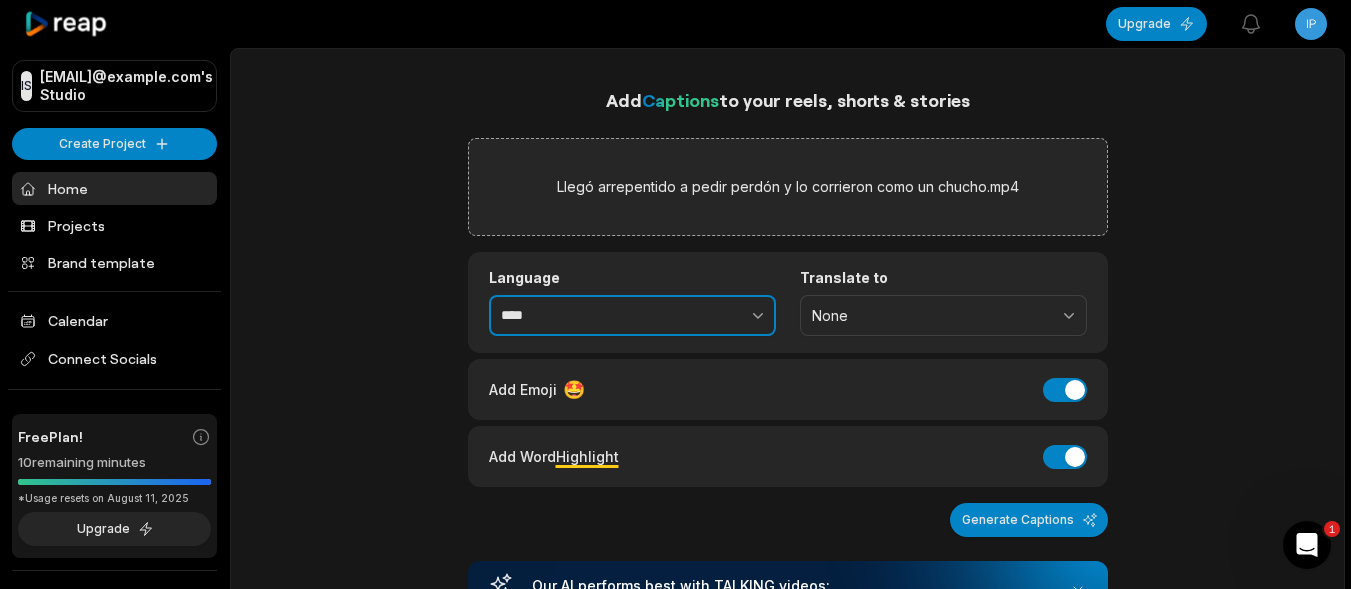 click 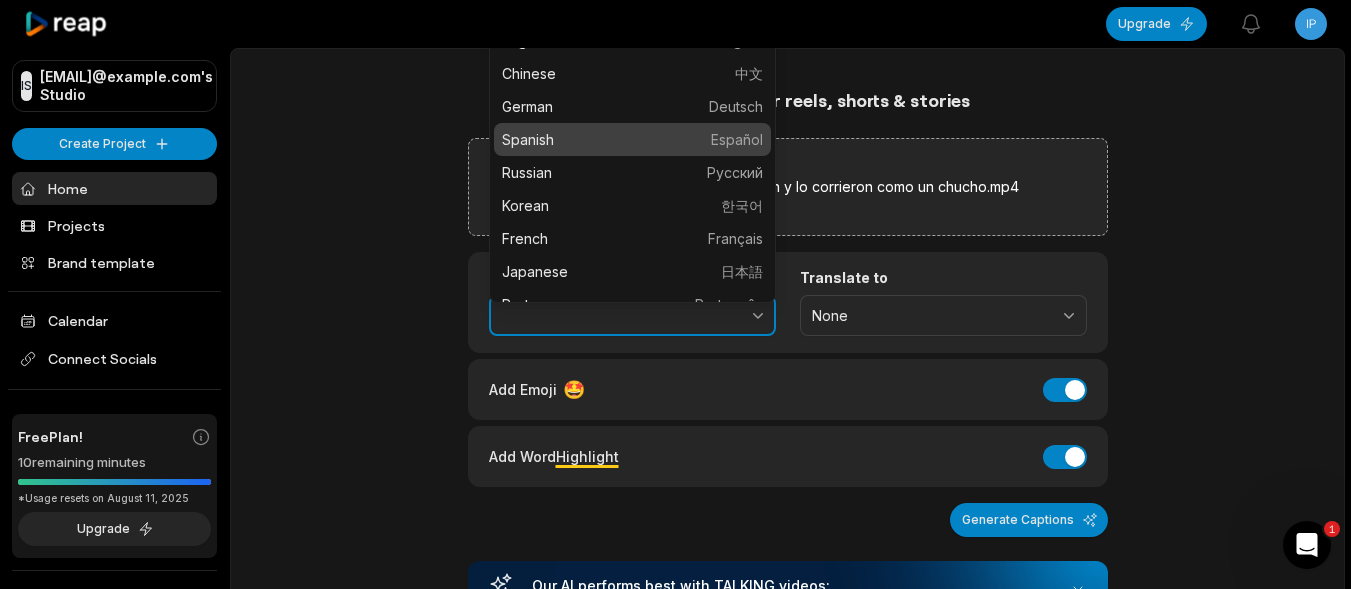type on "*******" 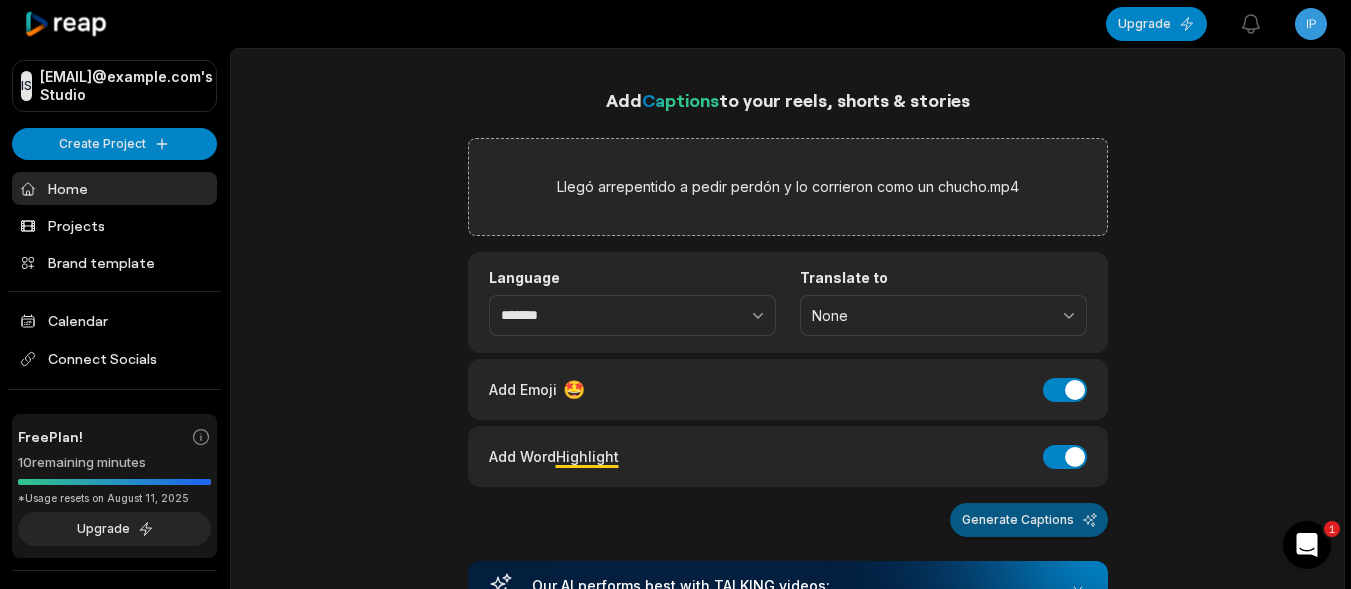 click on "Generate Captions" at bounding box center (1029, 520) 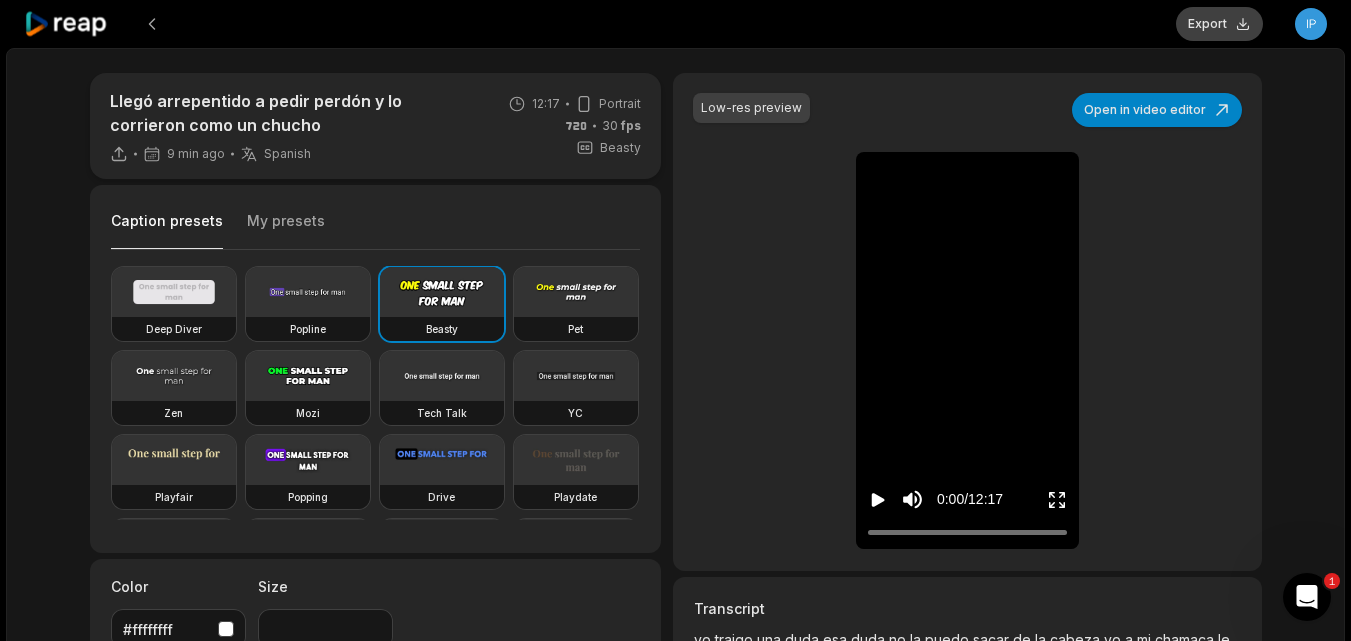 click on "Export" at bounding box center [1219, 24] 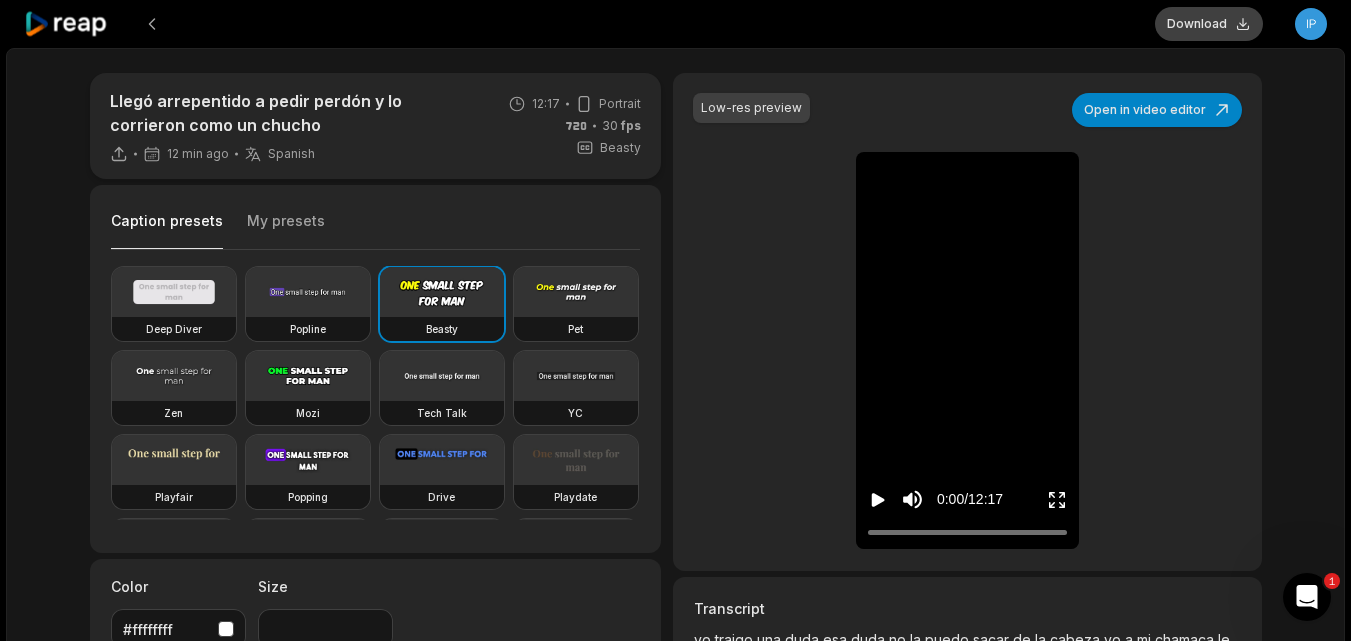 click on "Download" at bounding box center [1209, 24] 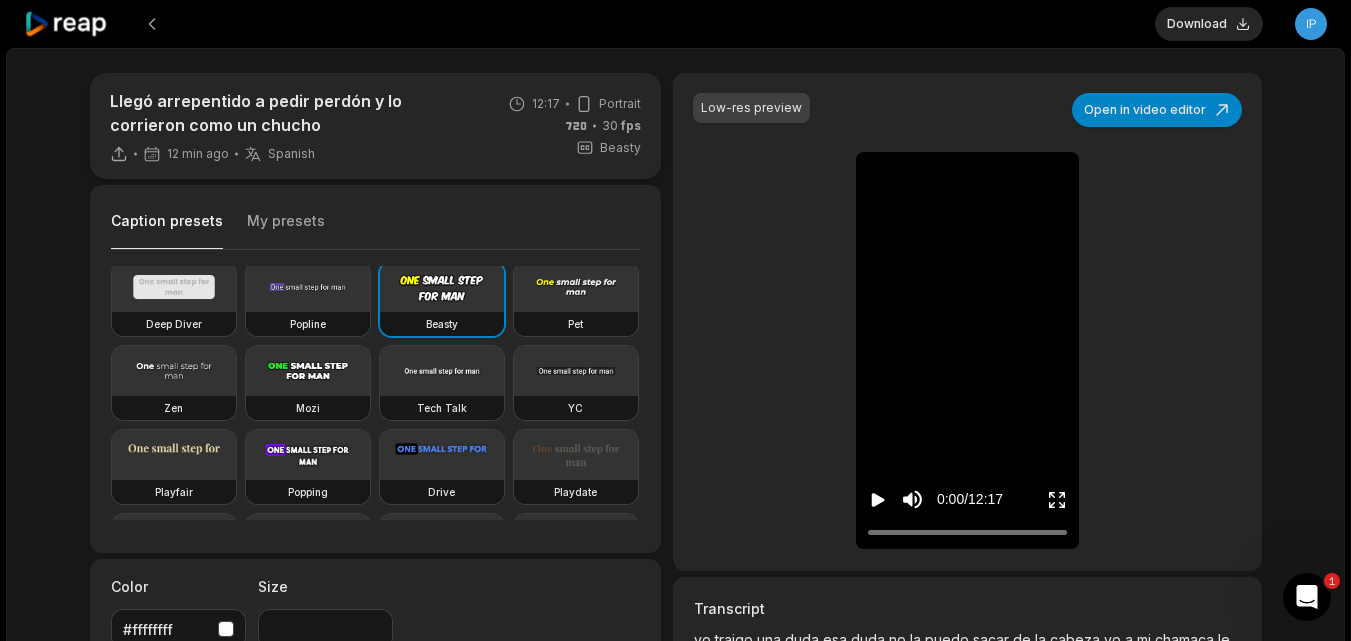 scroll, scrollTop: 0, scrollLeft: 0, axis: both 